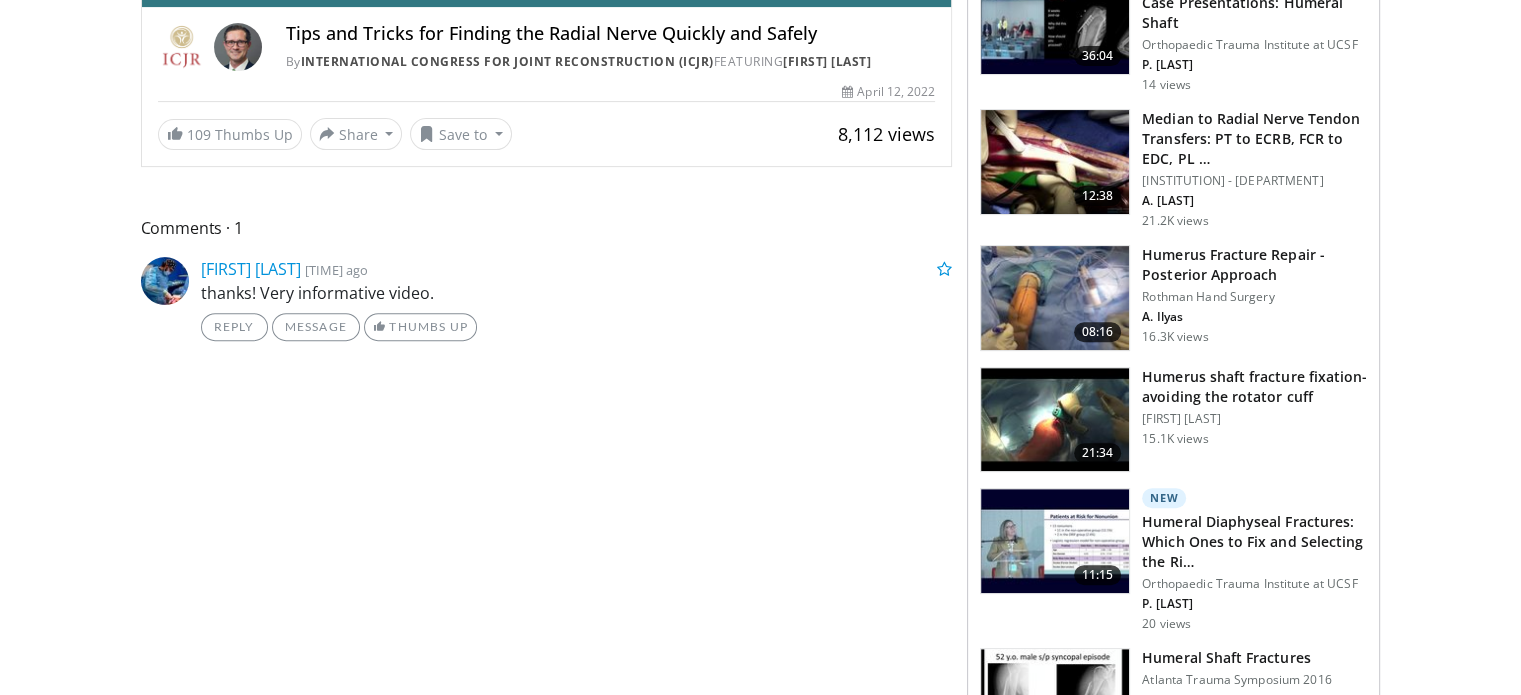 scroll, scrollTop: 205, scrollLeft: 0, axis: vertical 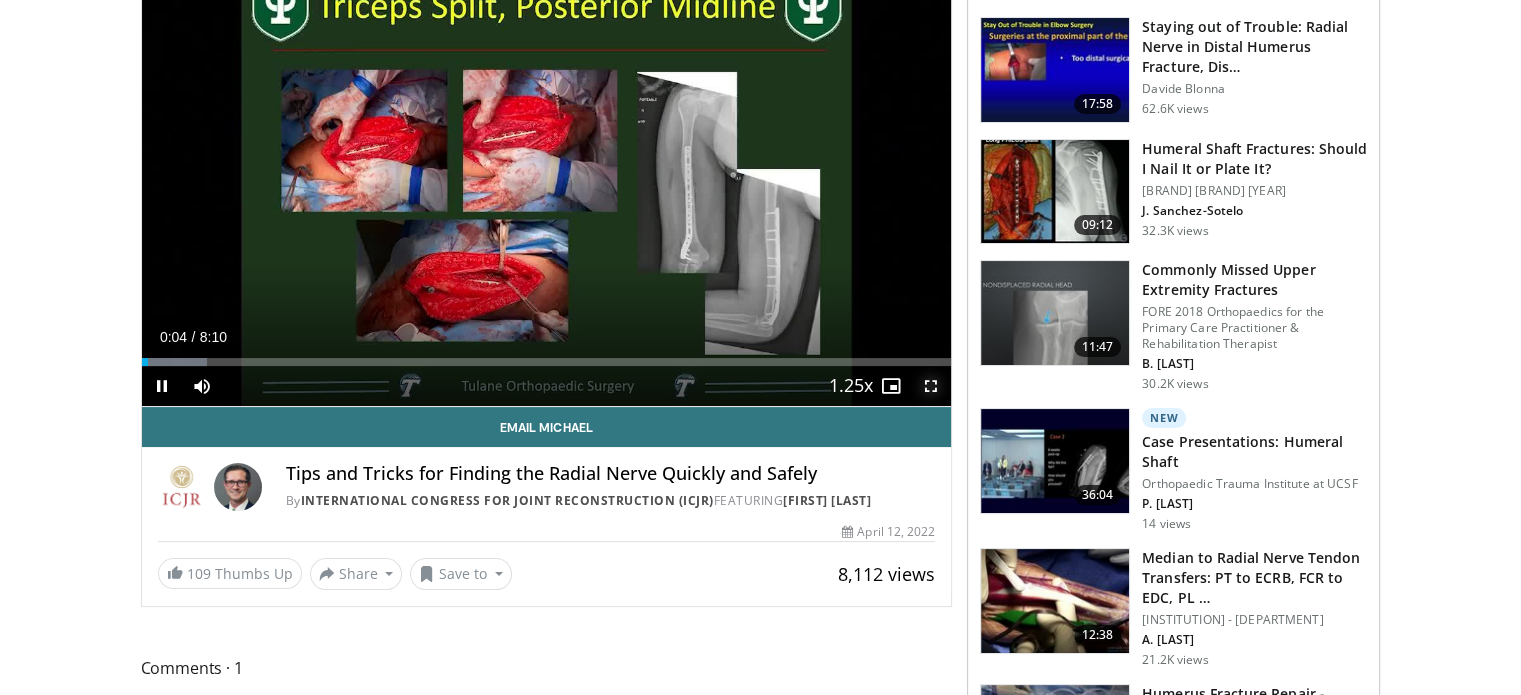 click on "**********" at bounding box center (547, 178) 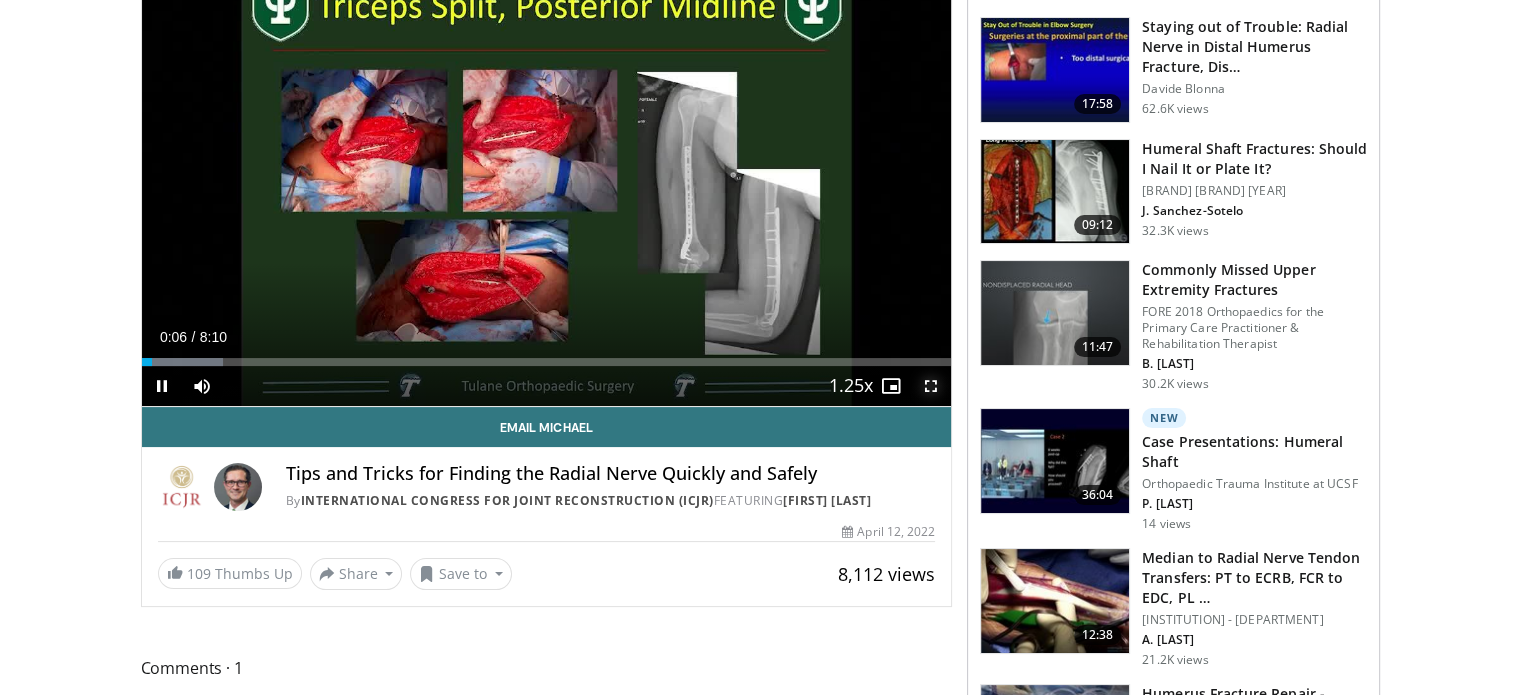 click at bounding box center (931, 386) 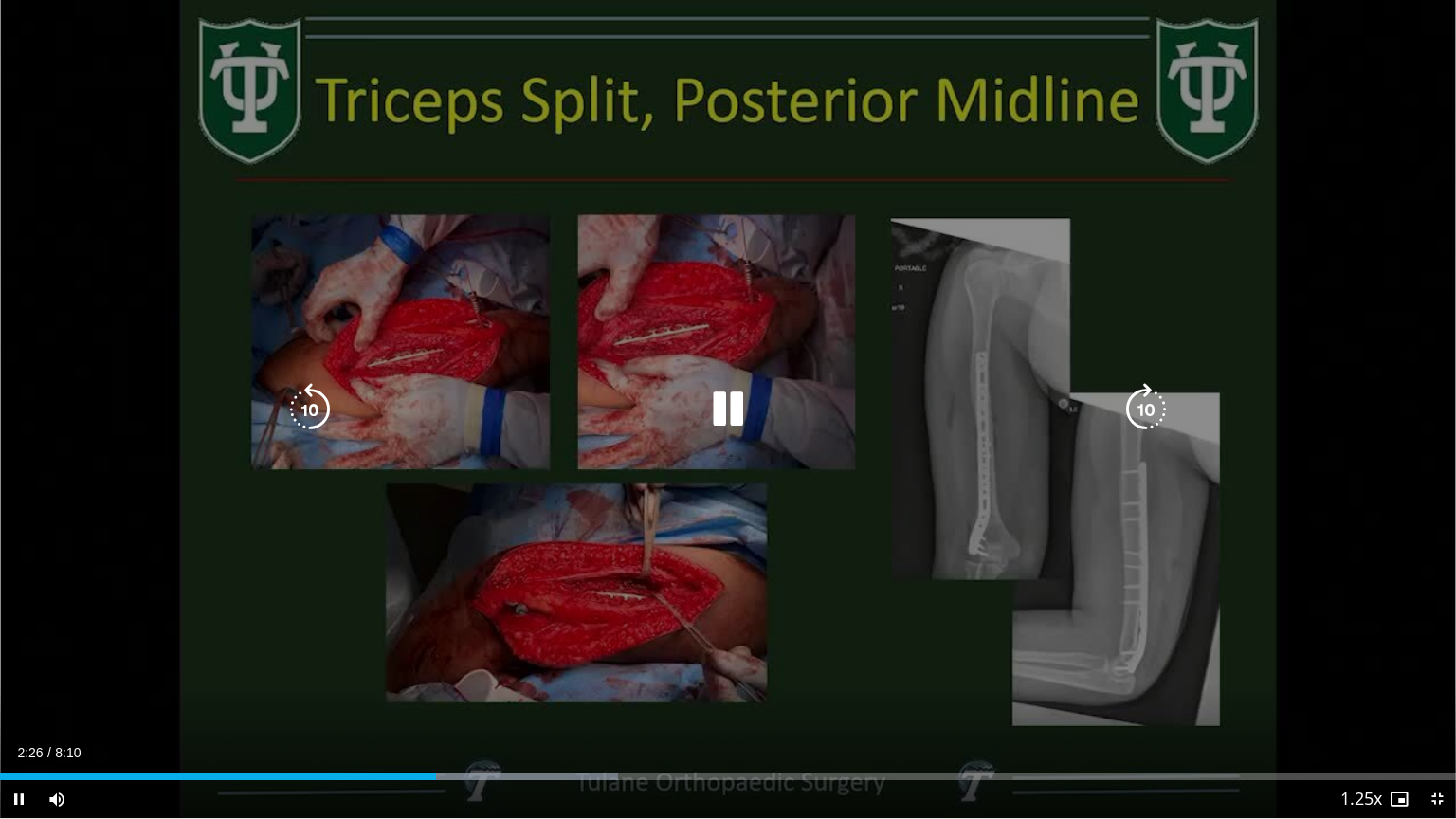 click at bounding box center [728, 410] 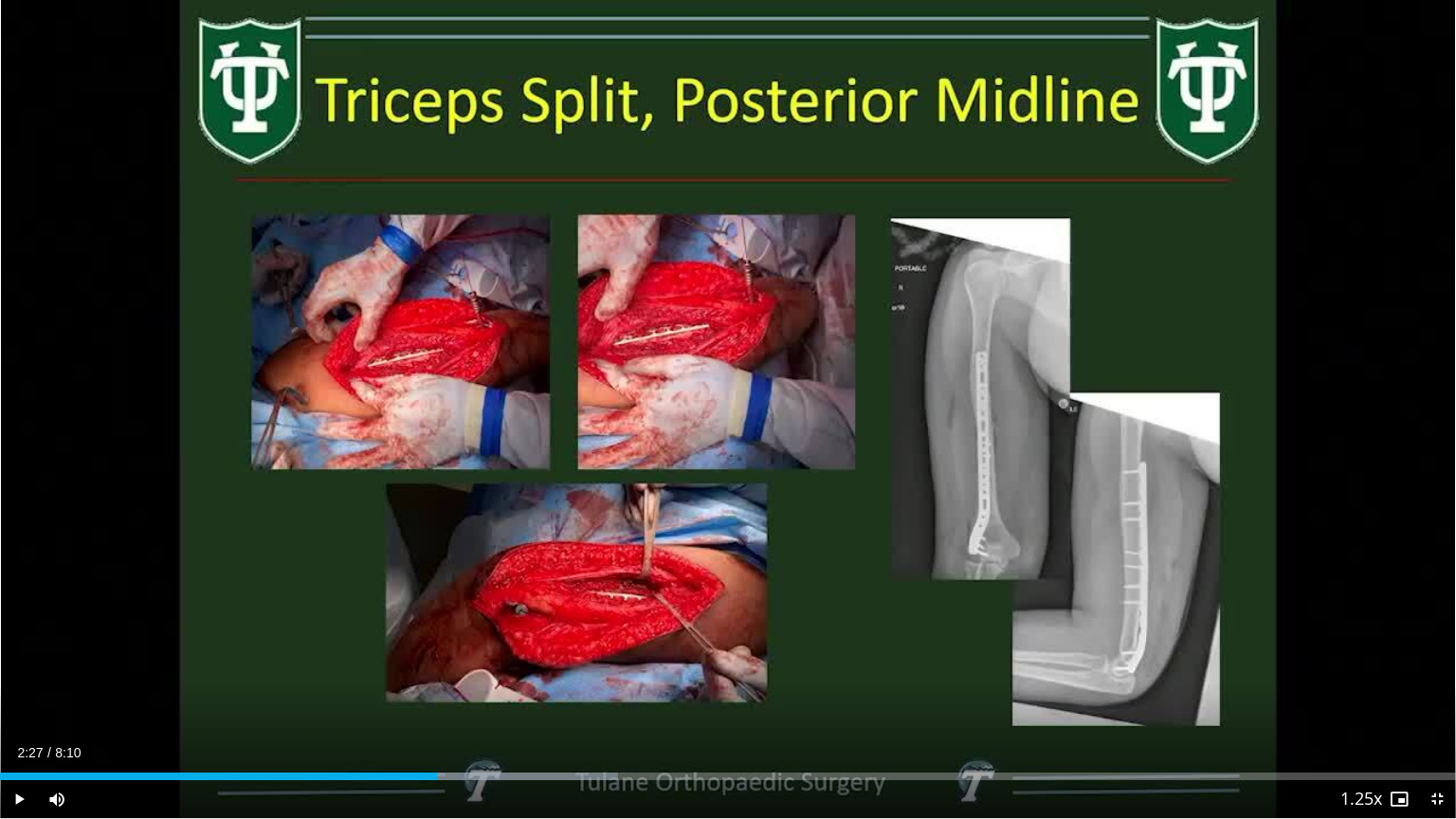 type 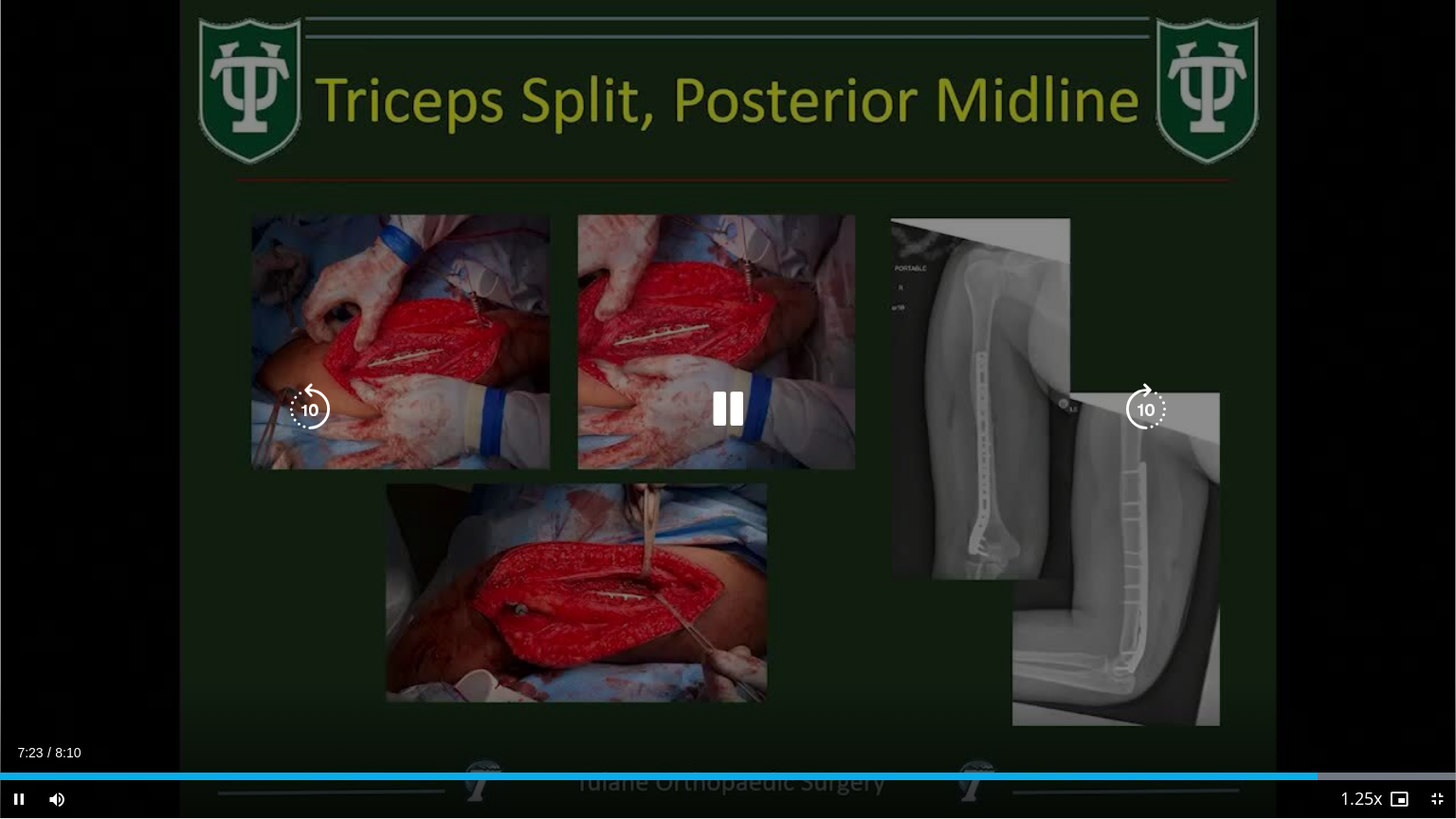click at bounding box center [310, 410] 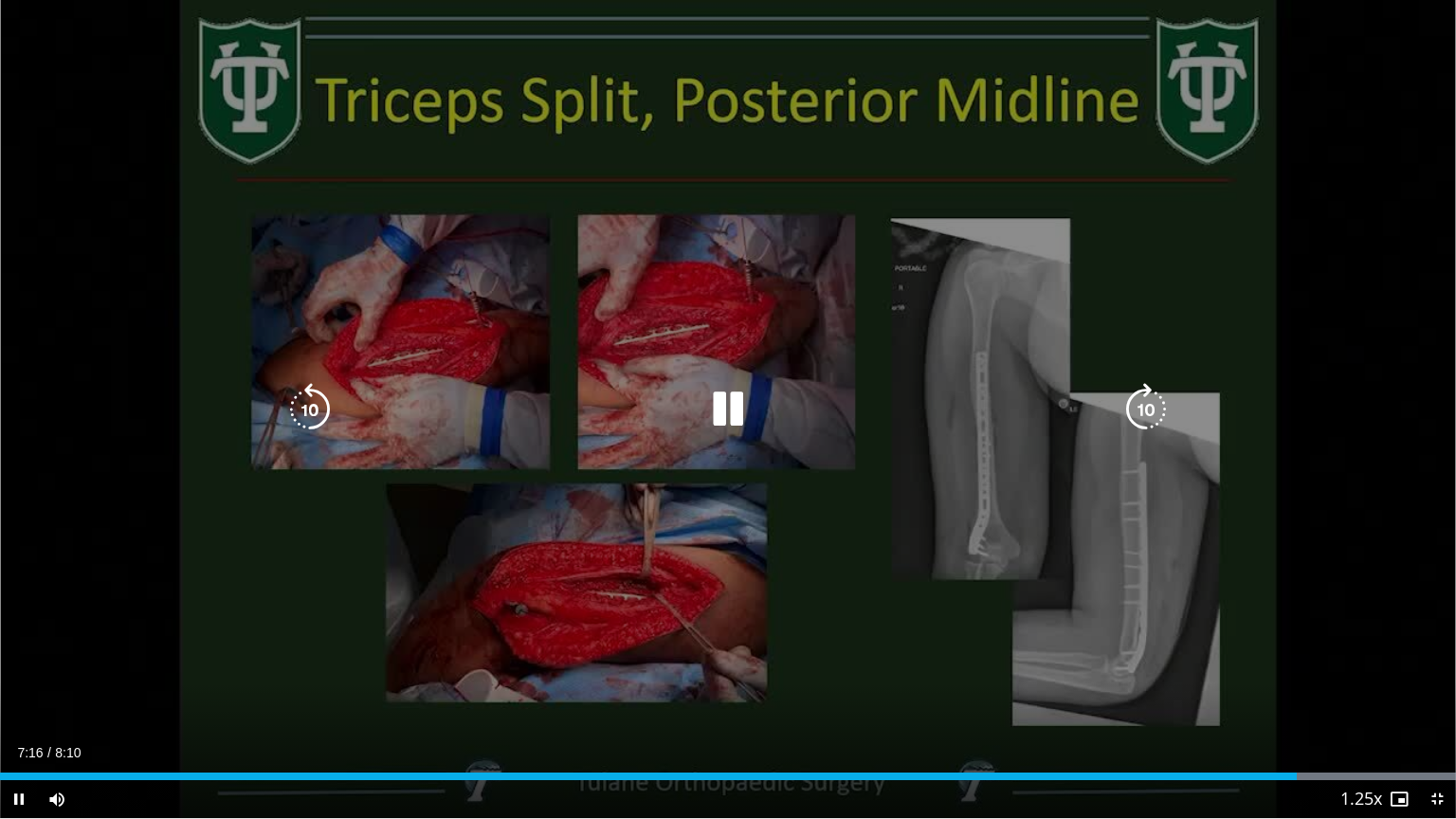 click at bounding box center (728, 410) 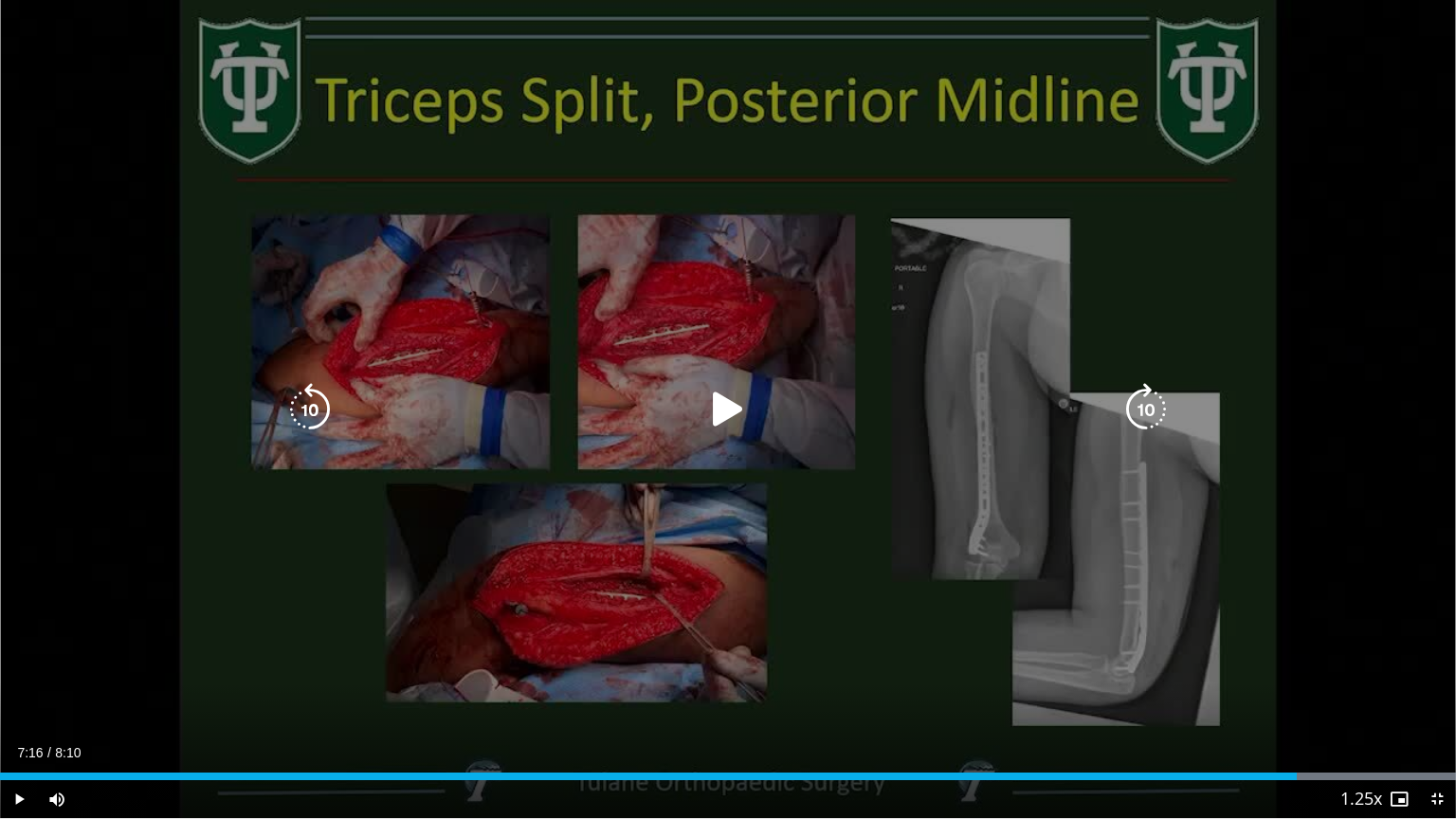 click at bounding box center (728, 410) 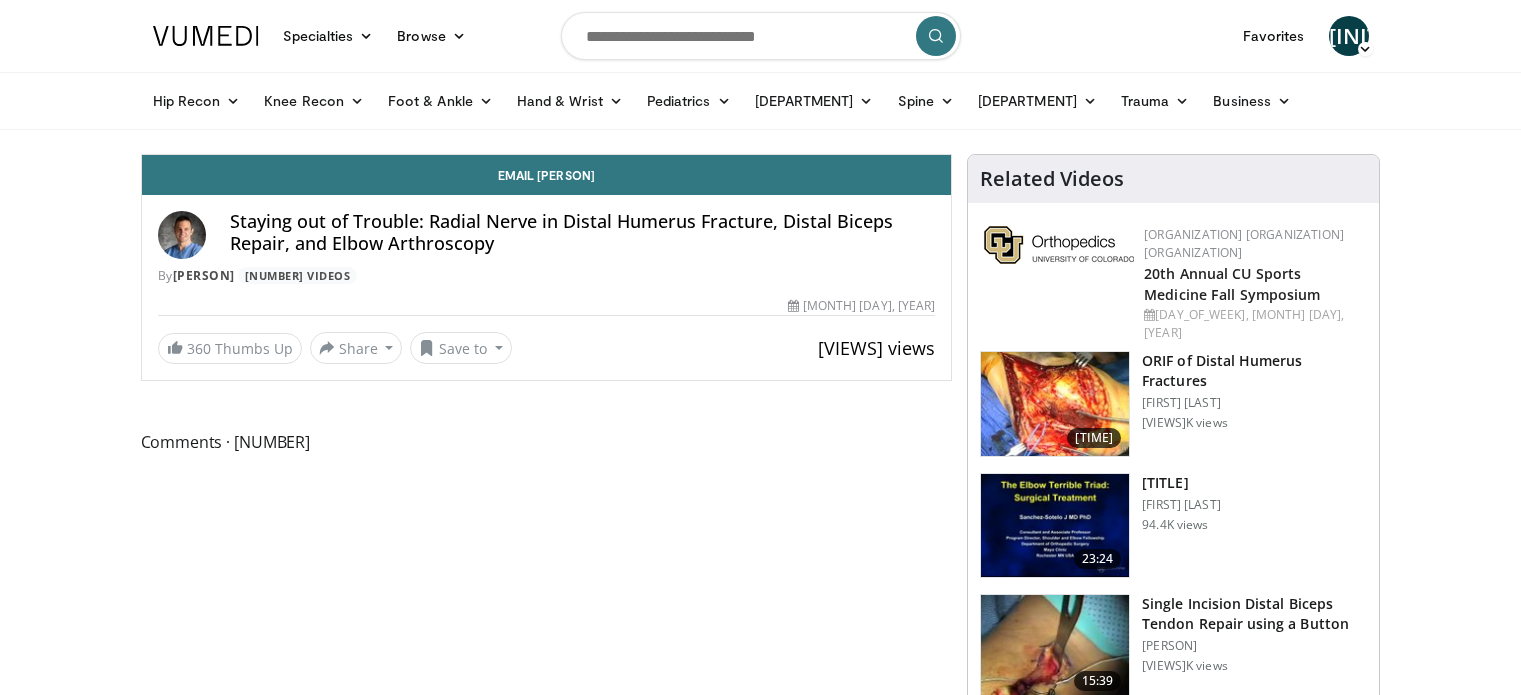 scroll, scrollTop: 0, scrollLeft: 0, axis: both 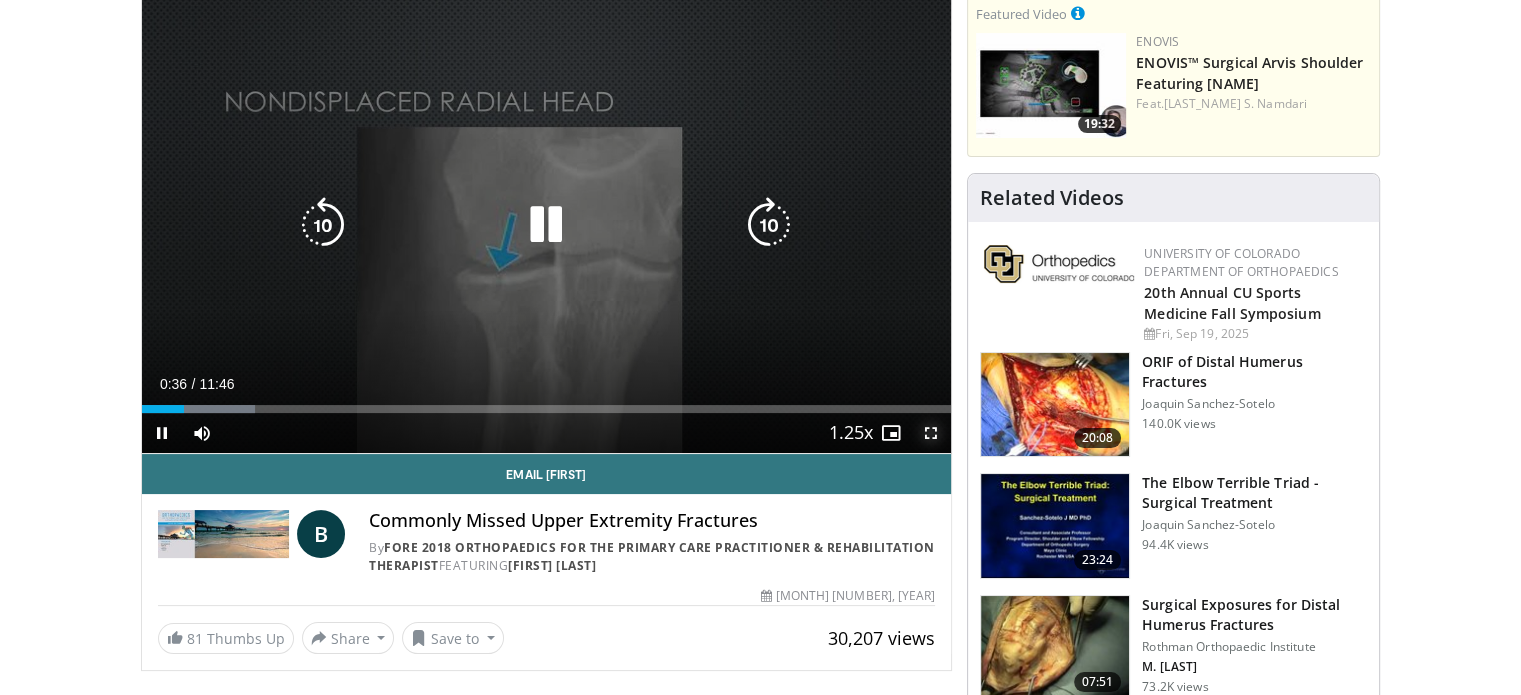 click at bounding box center (931, 433) 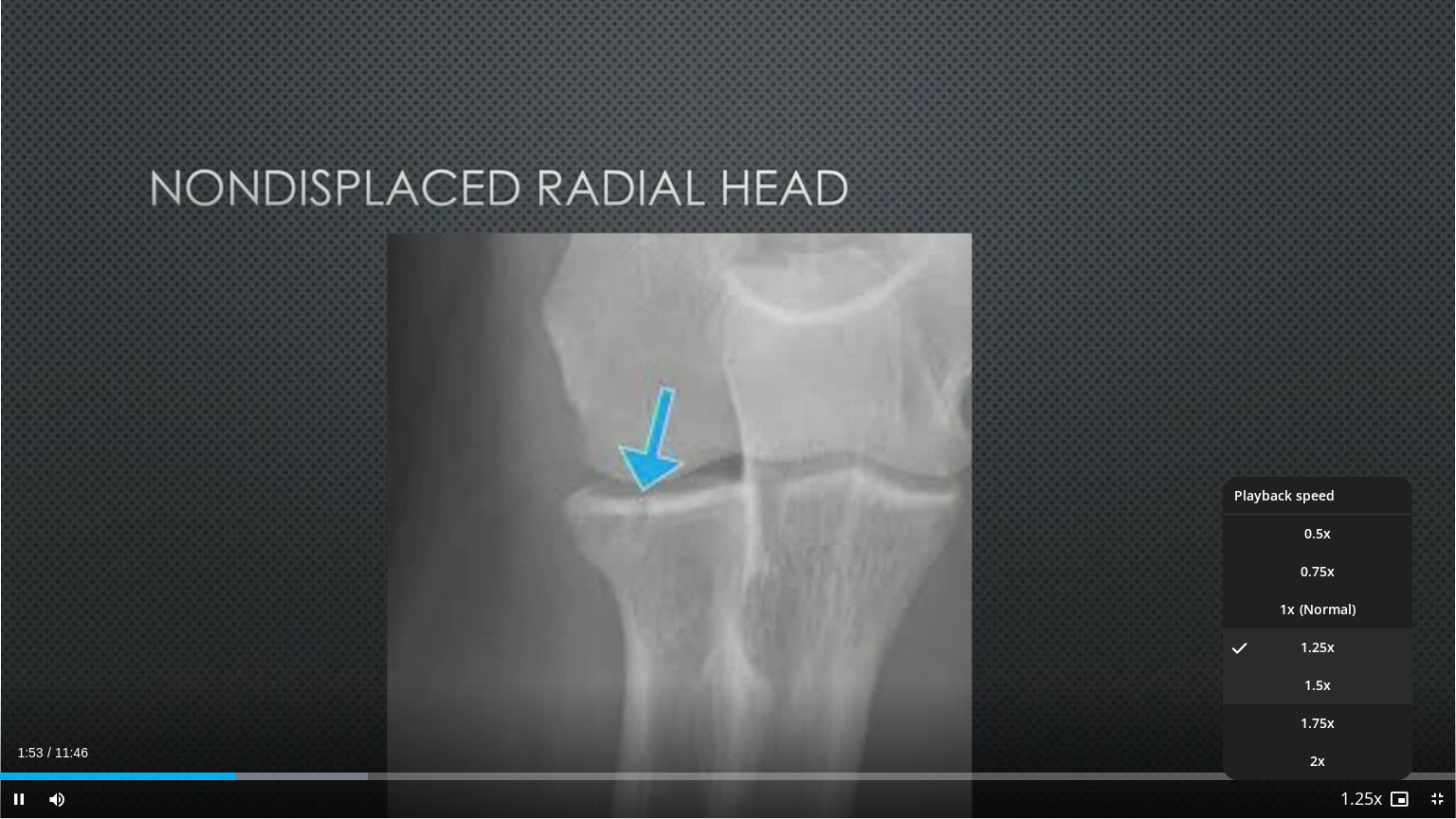 click on "1.5x" at bounding box center (1318, 534) 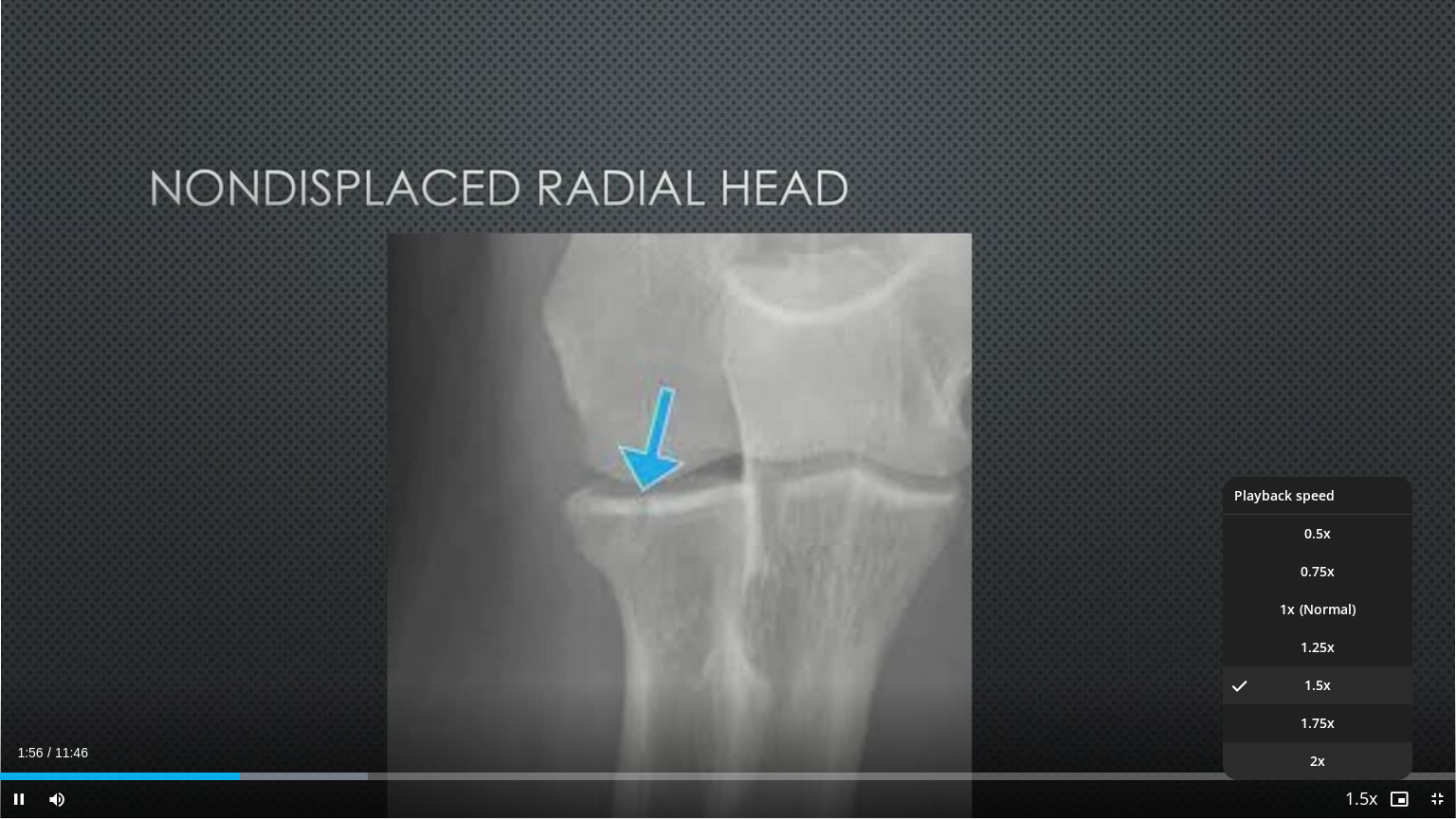 click on "2x" at bounding box center (1318, 761) 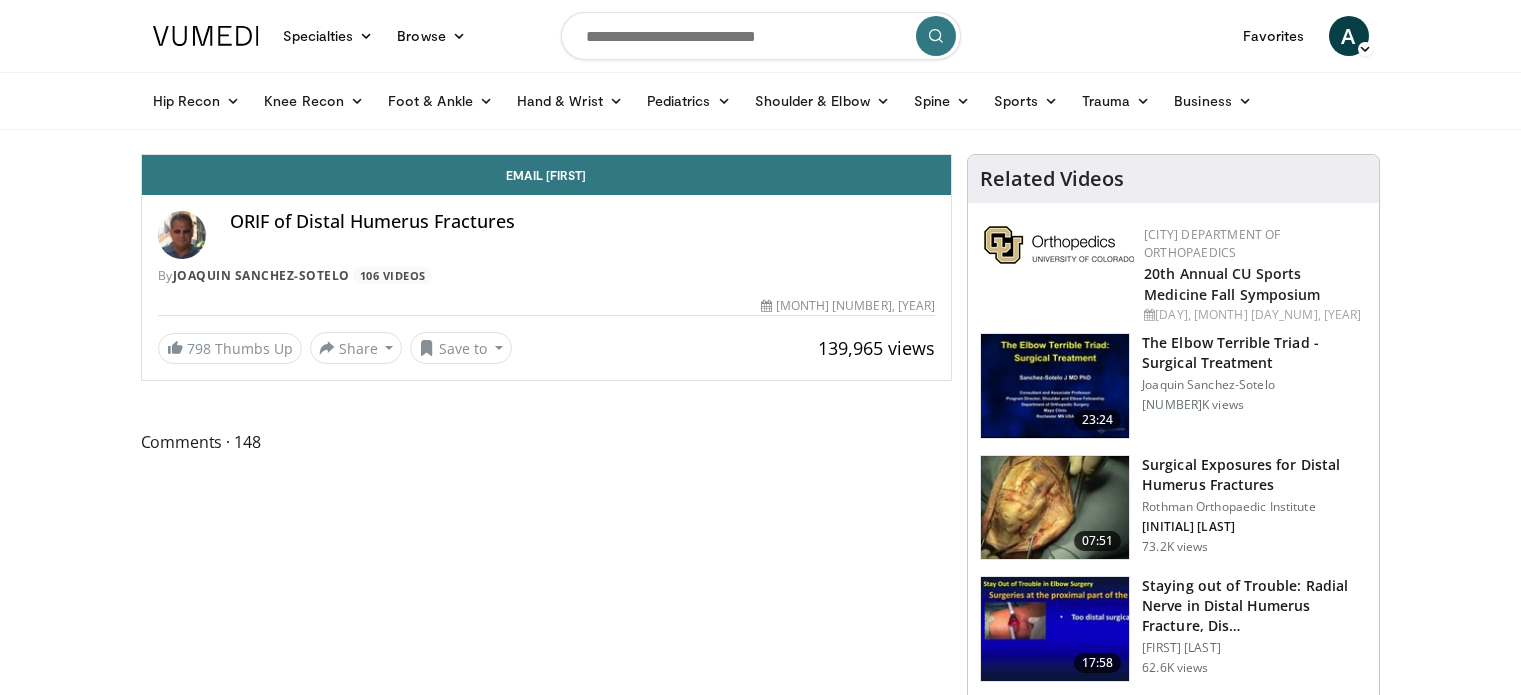 scroll, scrollTop: 0, scrollLeft: 0, axis: both 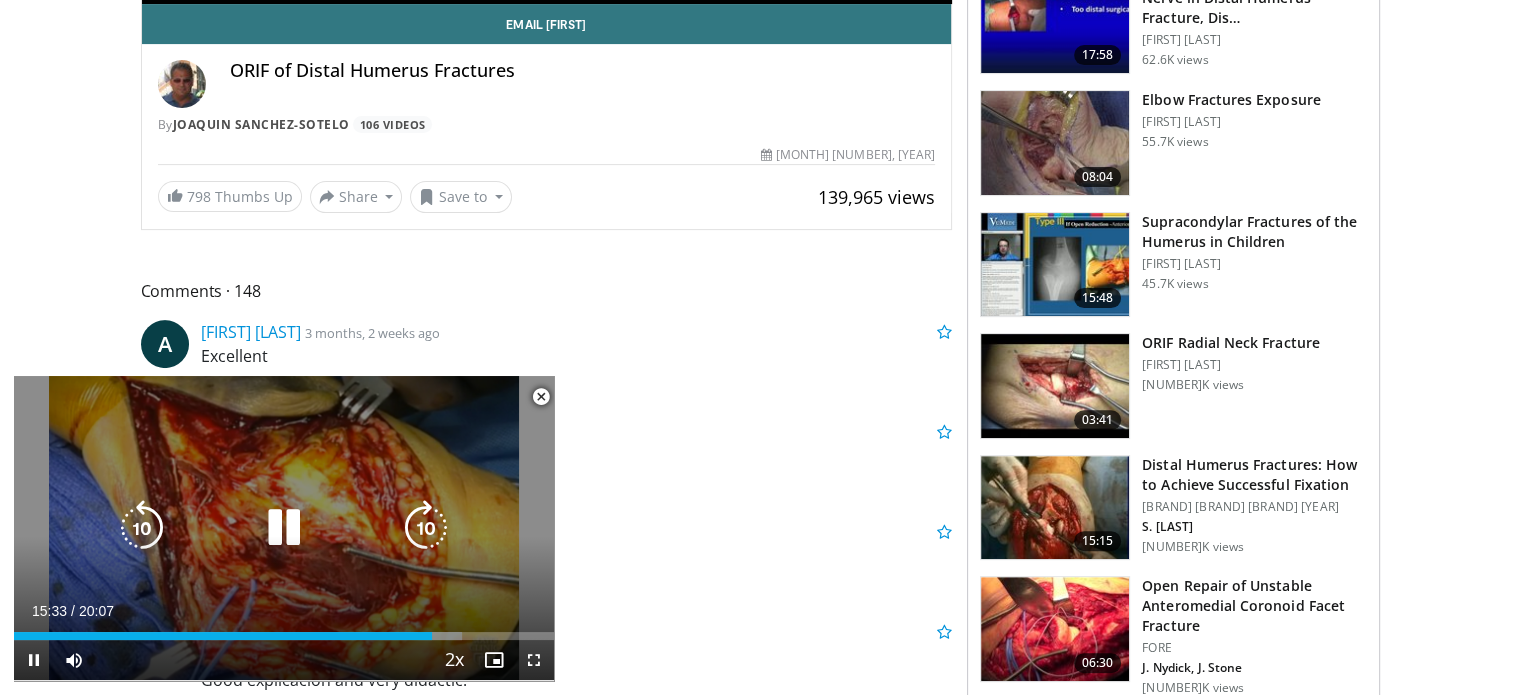 click at bounding box center [284, 528] 